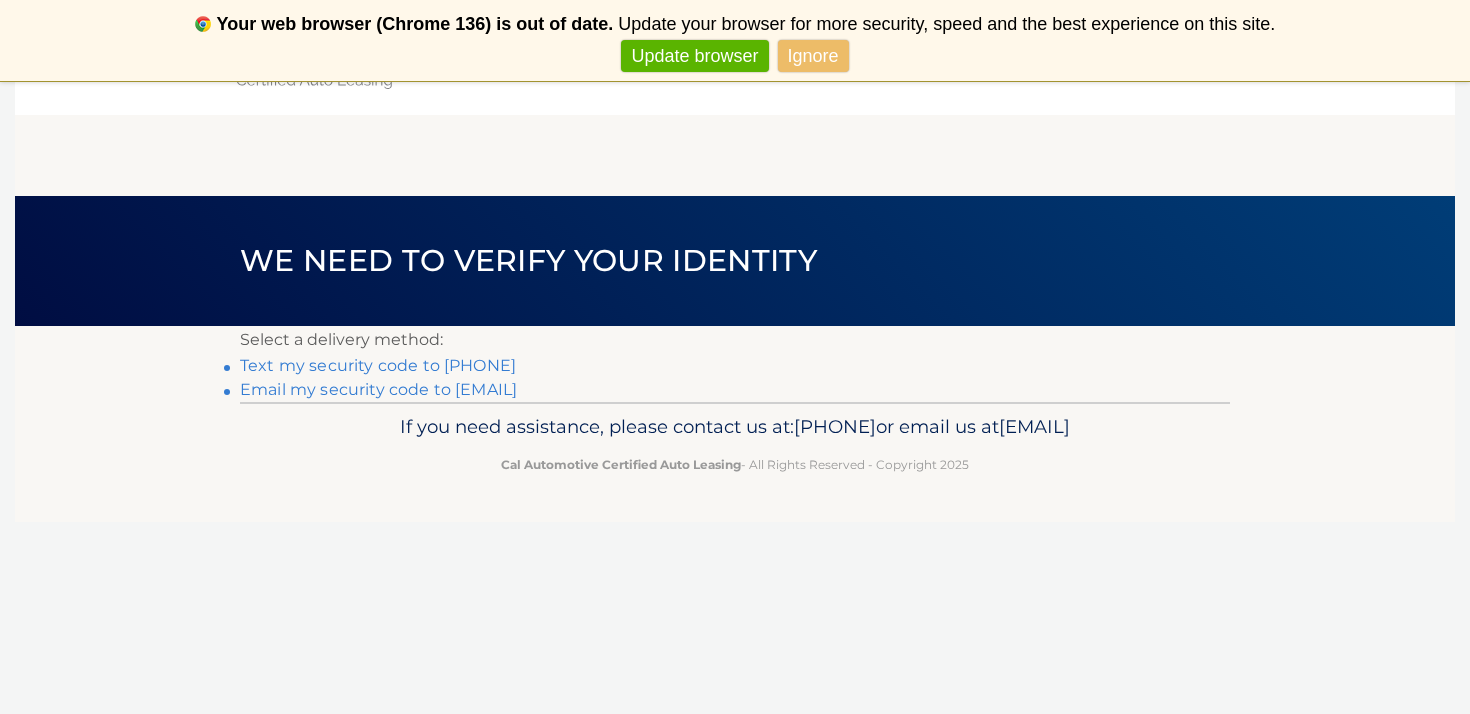 scroll, scrollTop: 0, scrollLeft: 0, axis: both 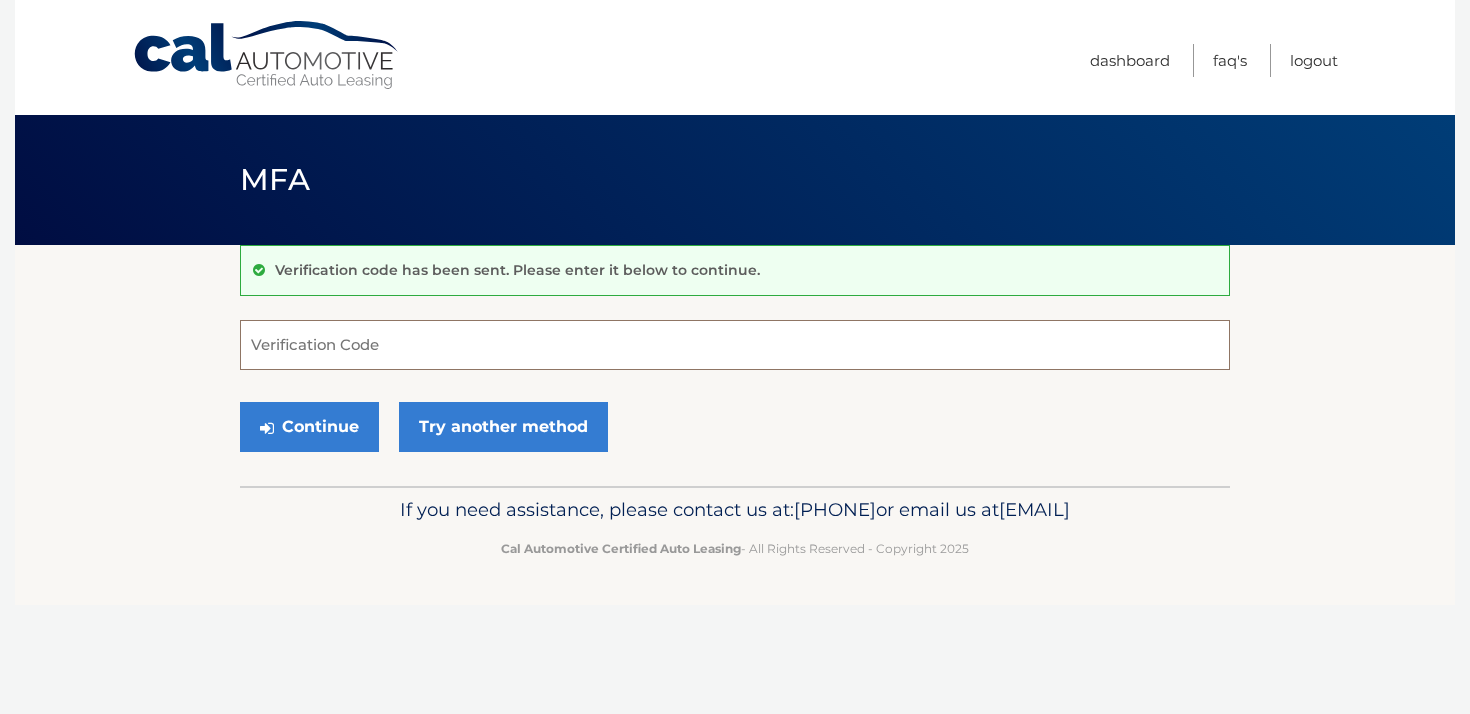 click on "Verification Code" at bounding box center (735, 345) 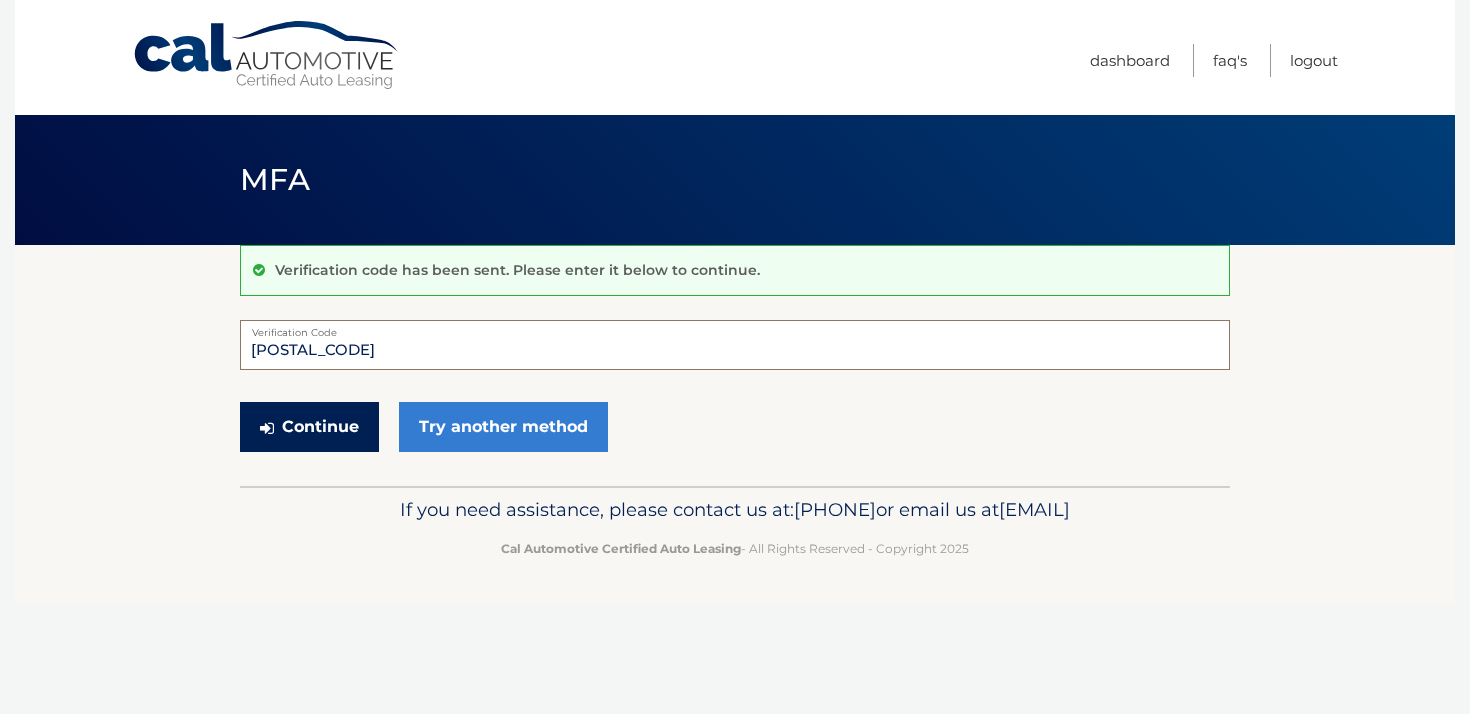 type on "848902" 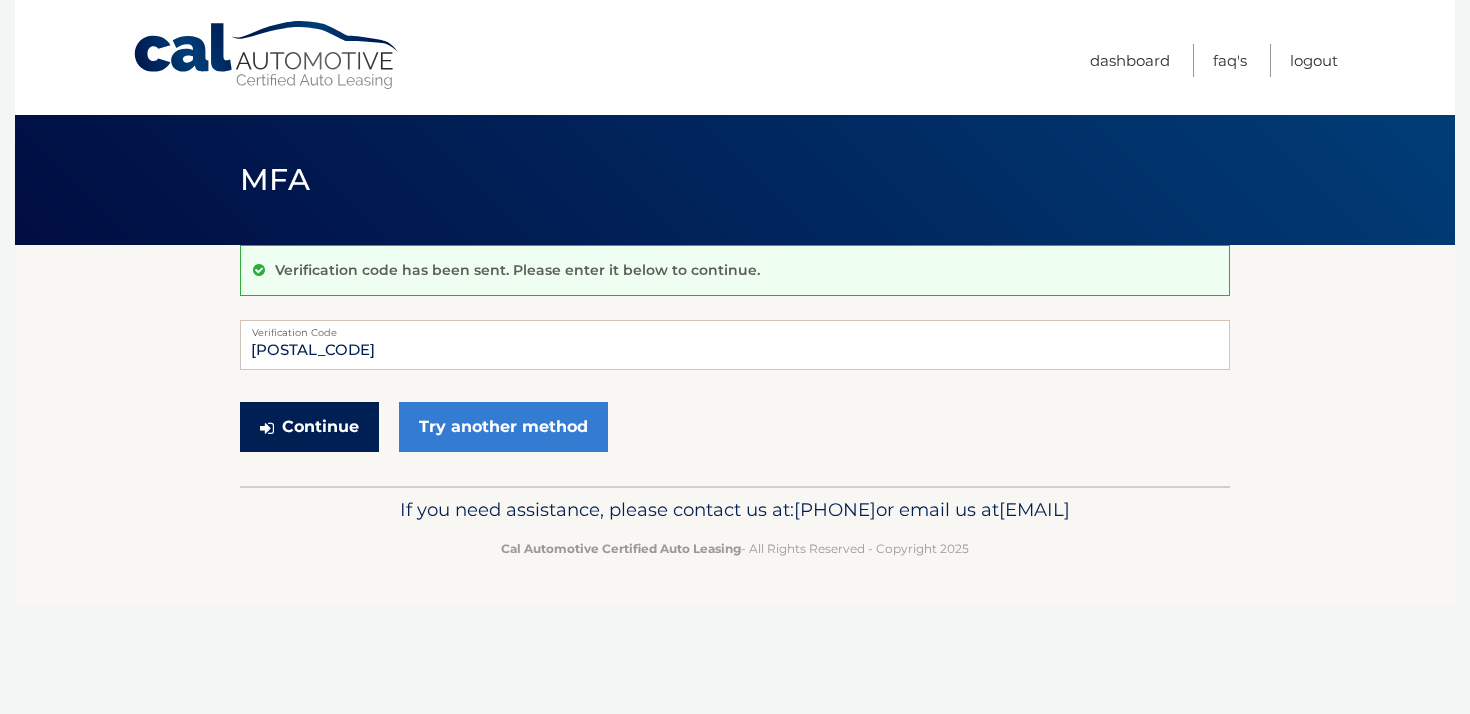 click on "Continue" at bounding box center [309, 427] 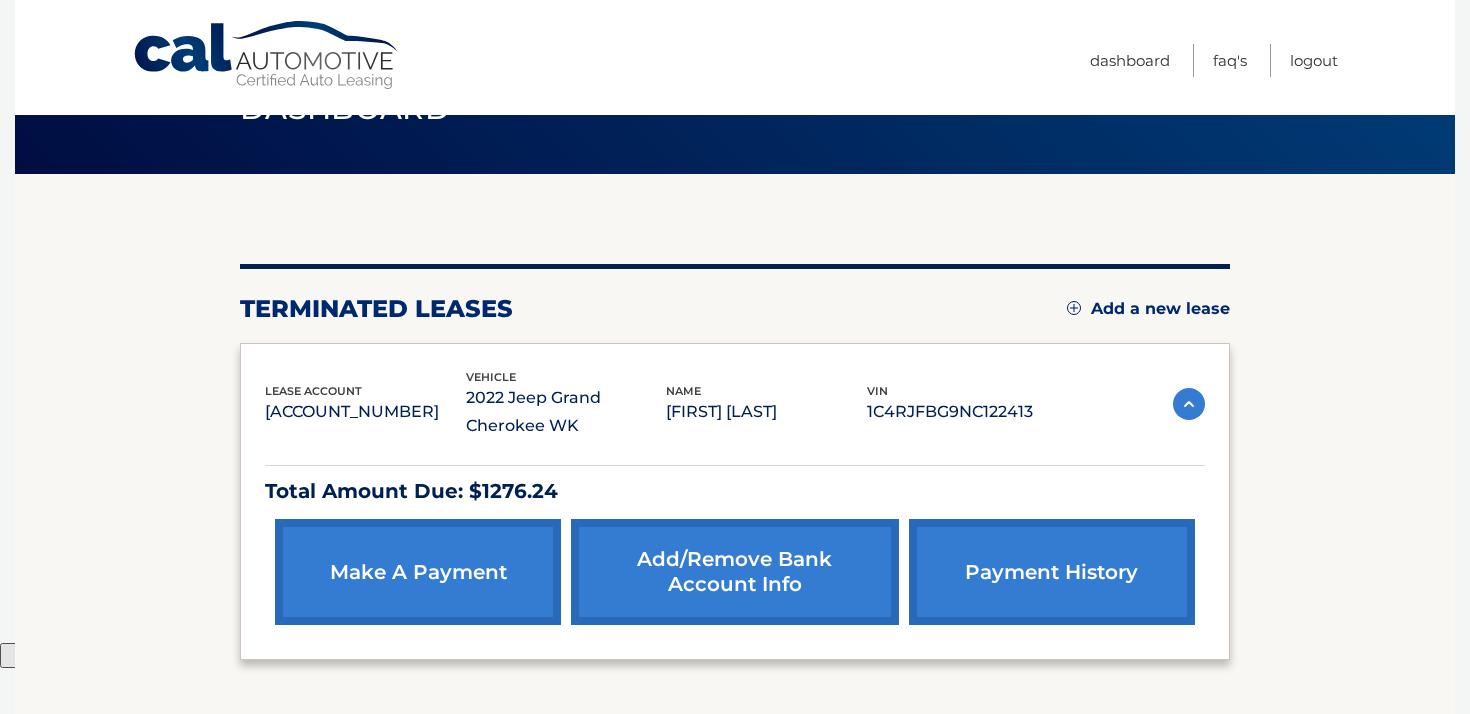 scroll, scrollTop: 73, scrollLeft: 0, axis: vertical 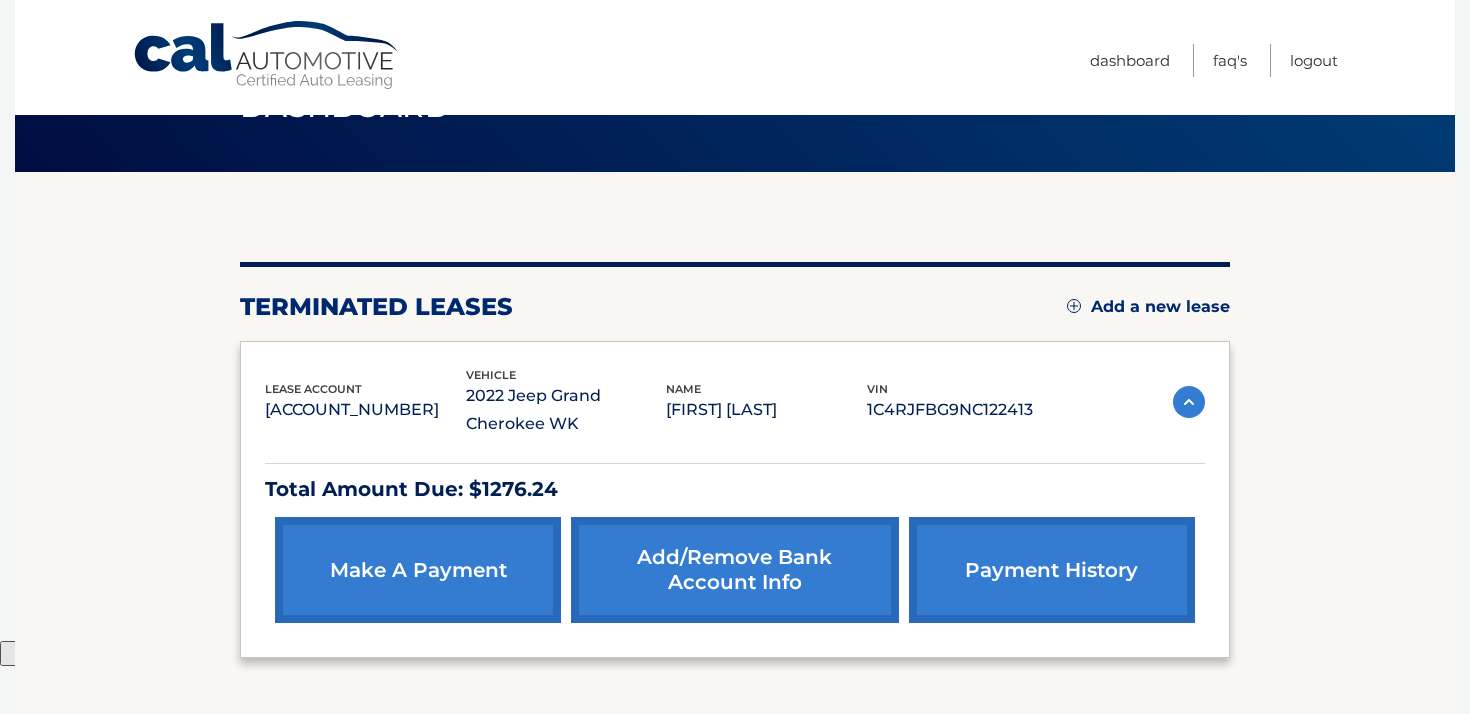 click on "make a payment" at bounding box center [418, 570] 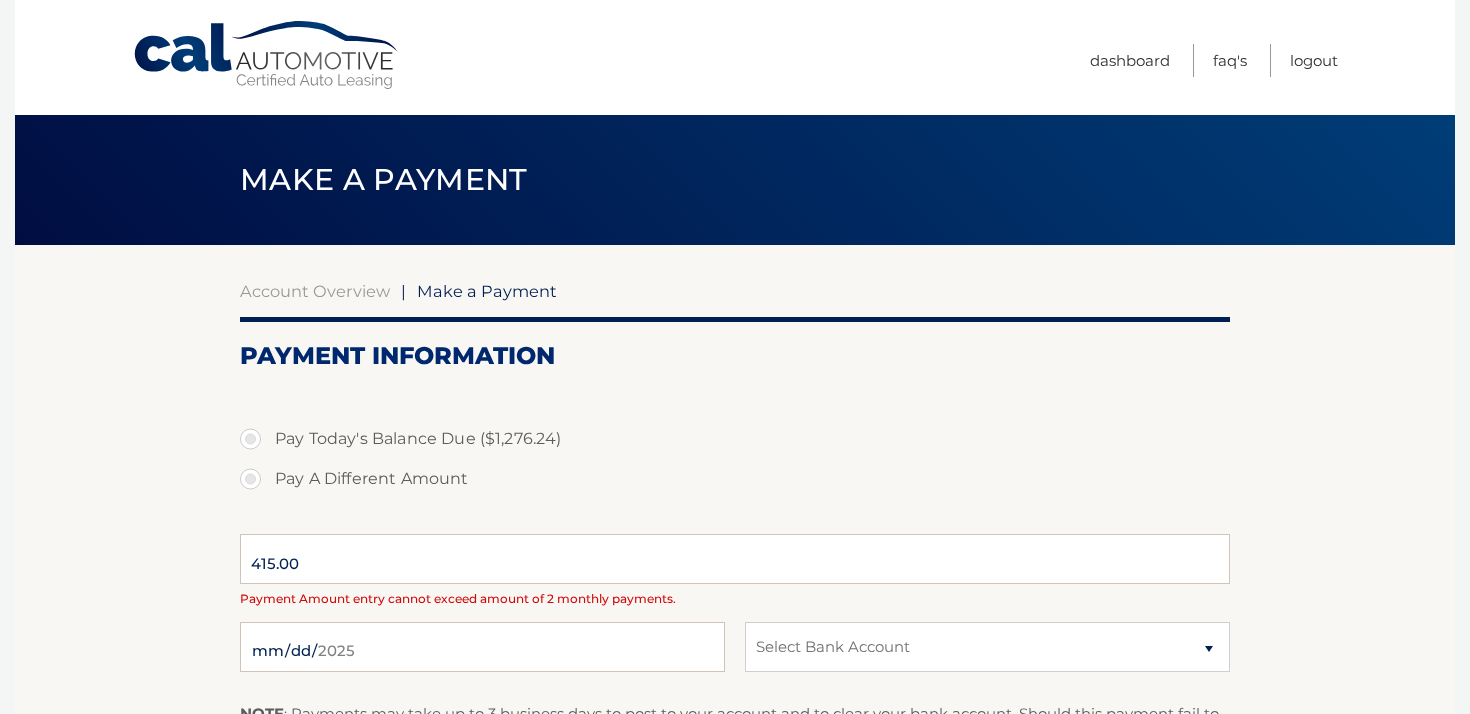 scroll, scrollTop: 0, scrollLeft: 0, axis: both 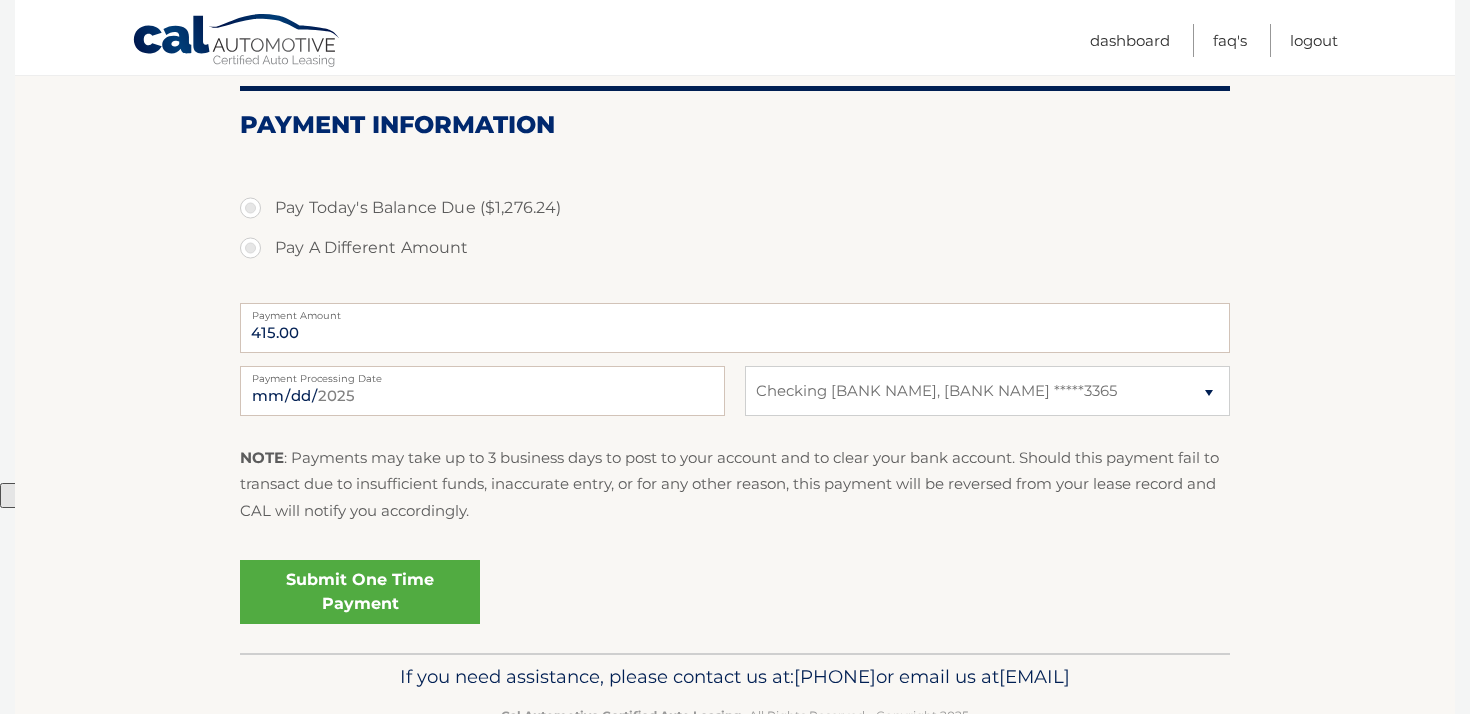 click on "Pay Today's Balance Due ($1,276.24)" at bounding box center (735, 208) 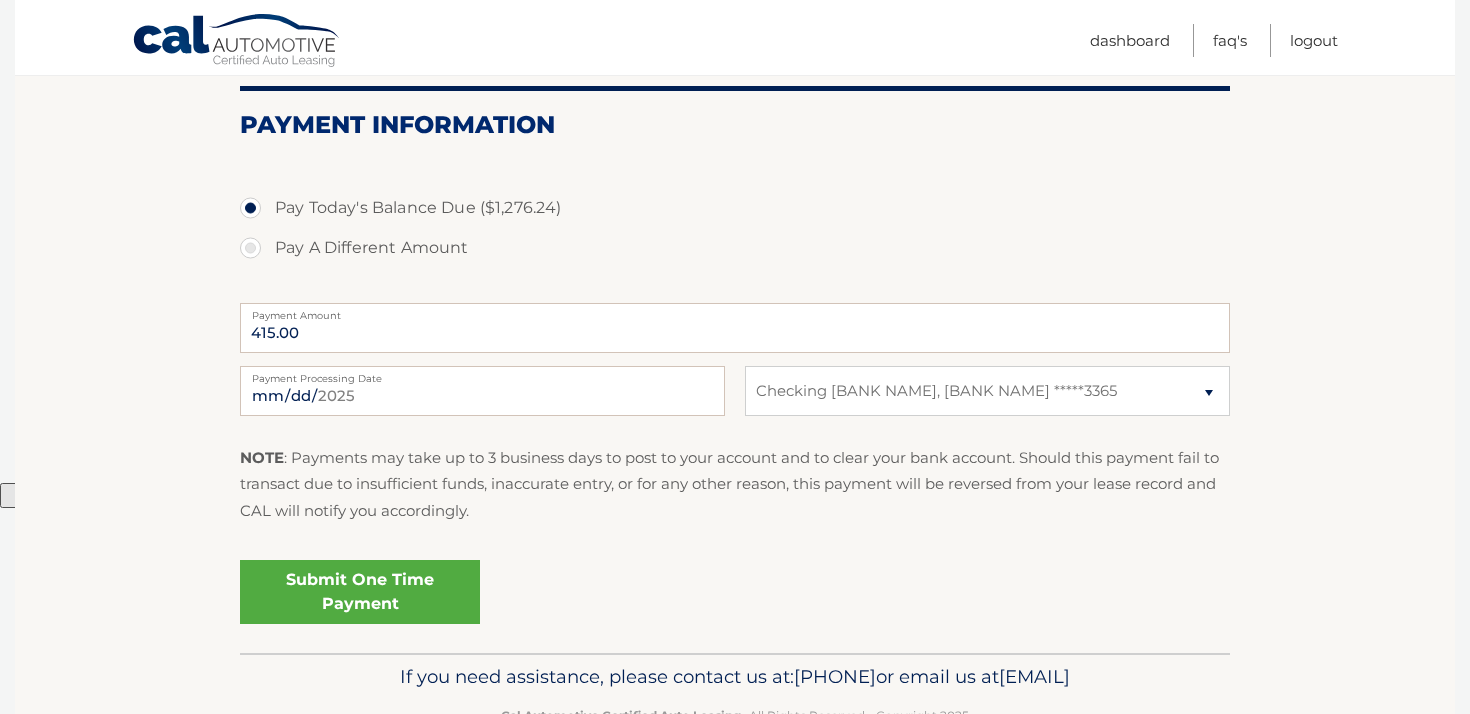 type on "1276.24" 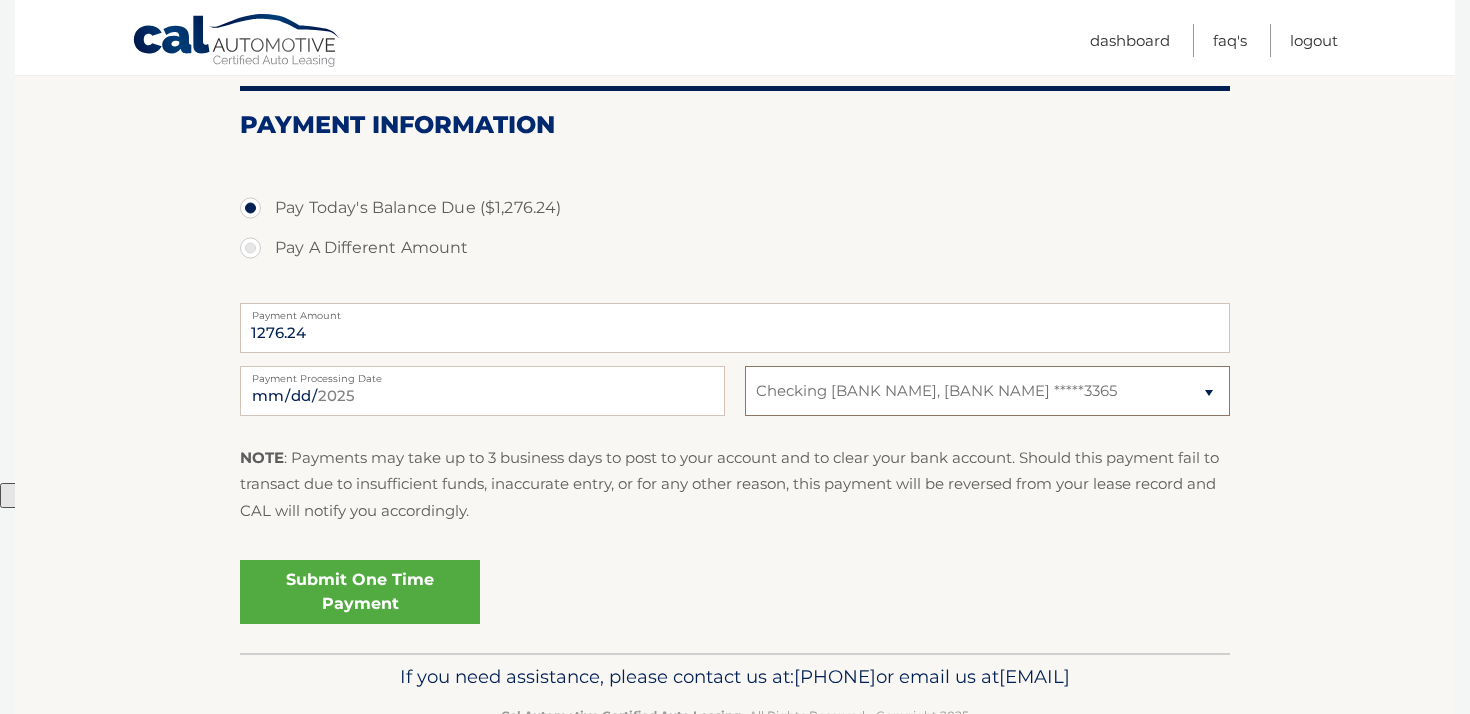 click on "Select Bank Account
Checking JPMORGAN CHASE BANK, NA *****3365" at bounding box center (987, 391) 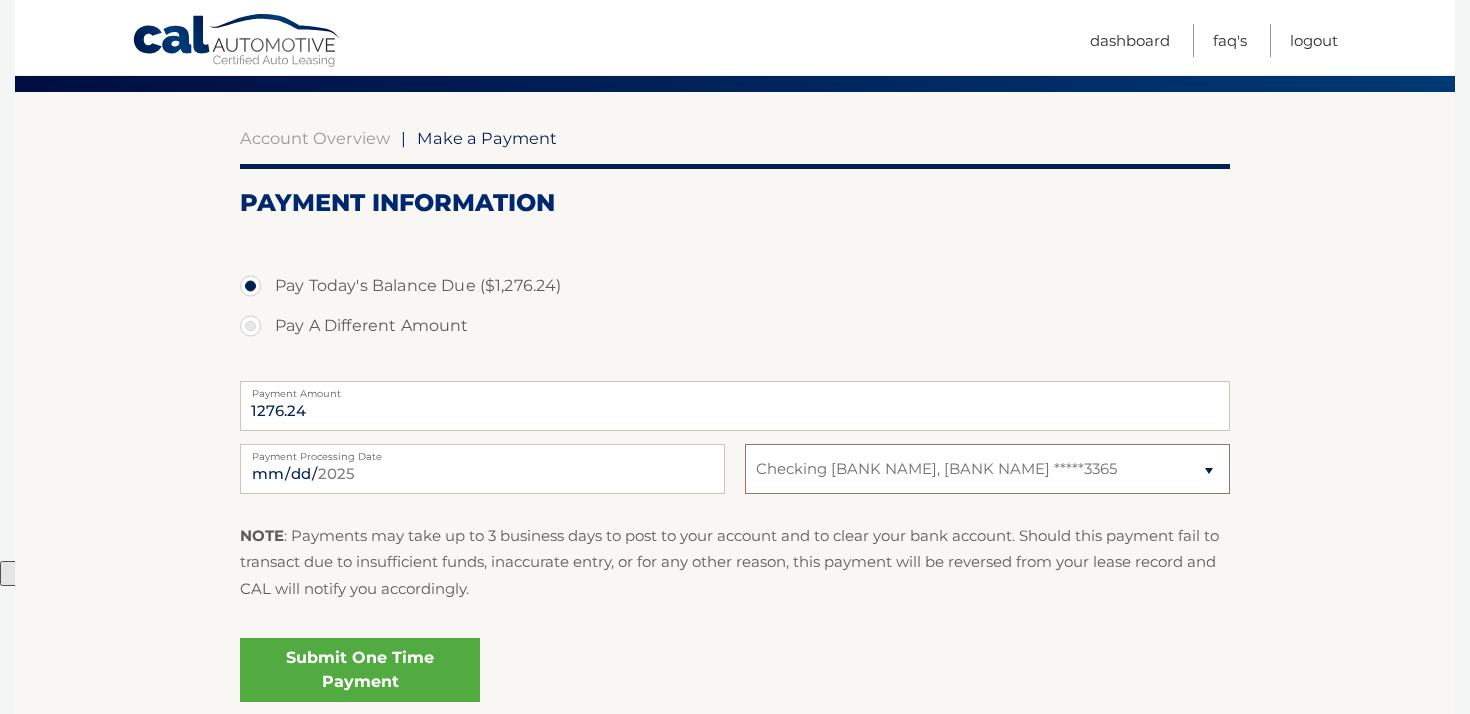 scroll, scrollTop: 150, scrollLeft: 0, axis: vertical 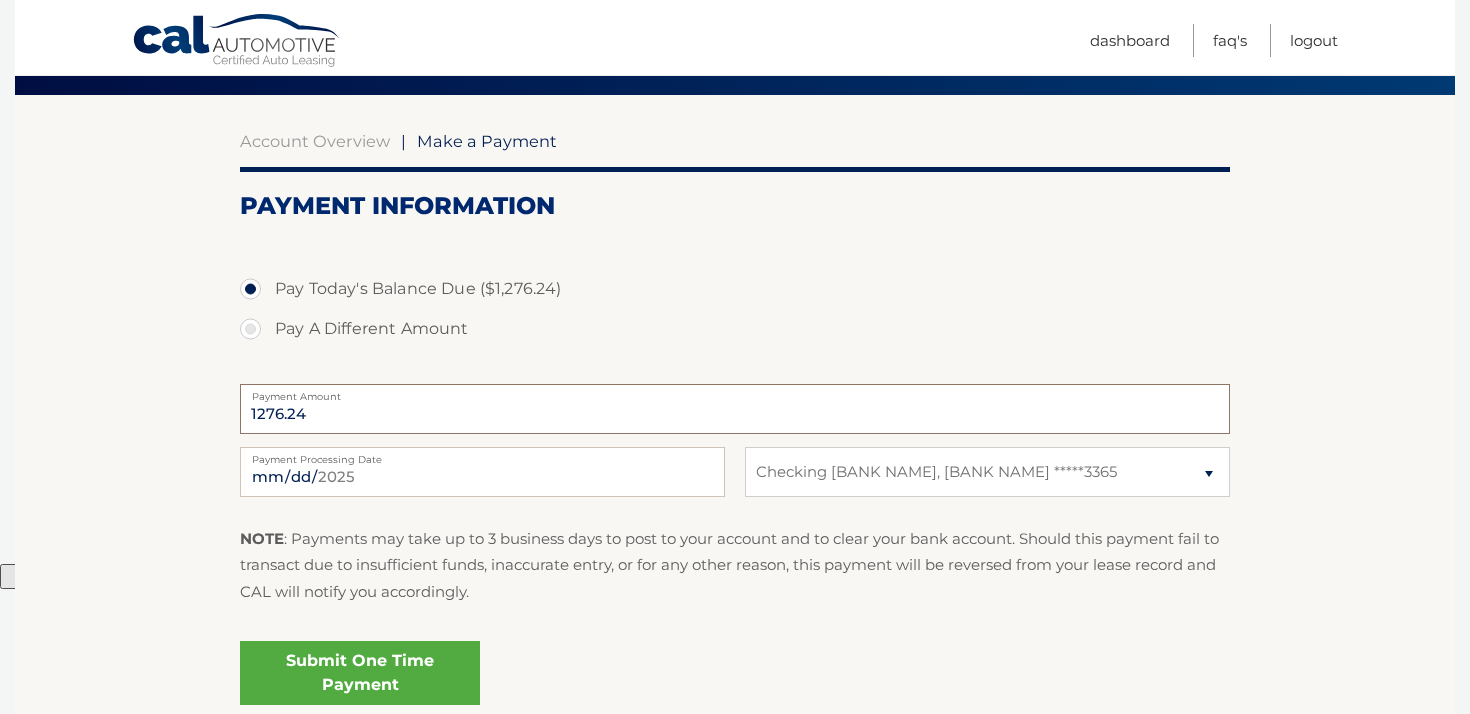 click on "1276.24" at bounding box center [735, 409] 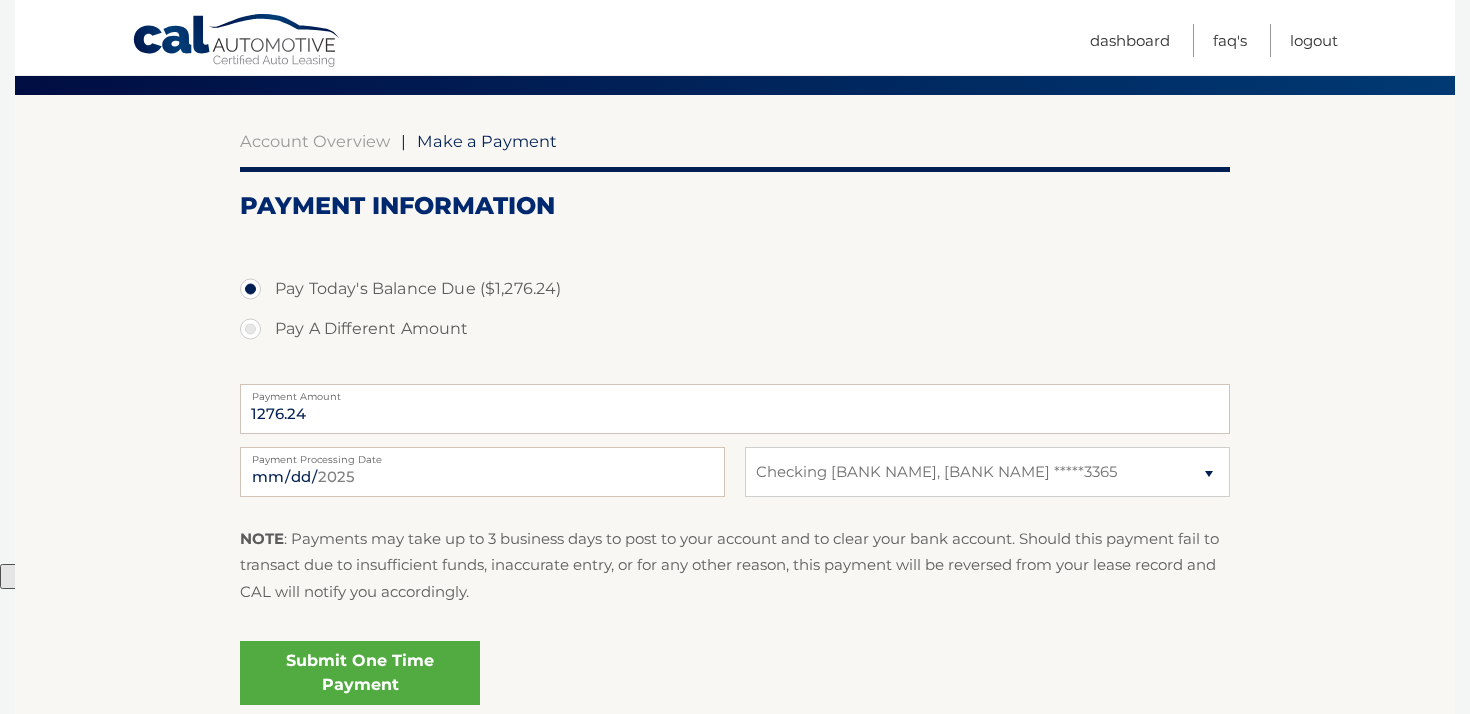 click on "Pay A Different Amount" at bounding box center [735, 329] 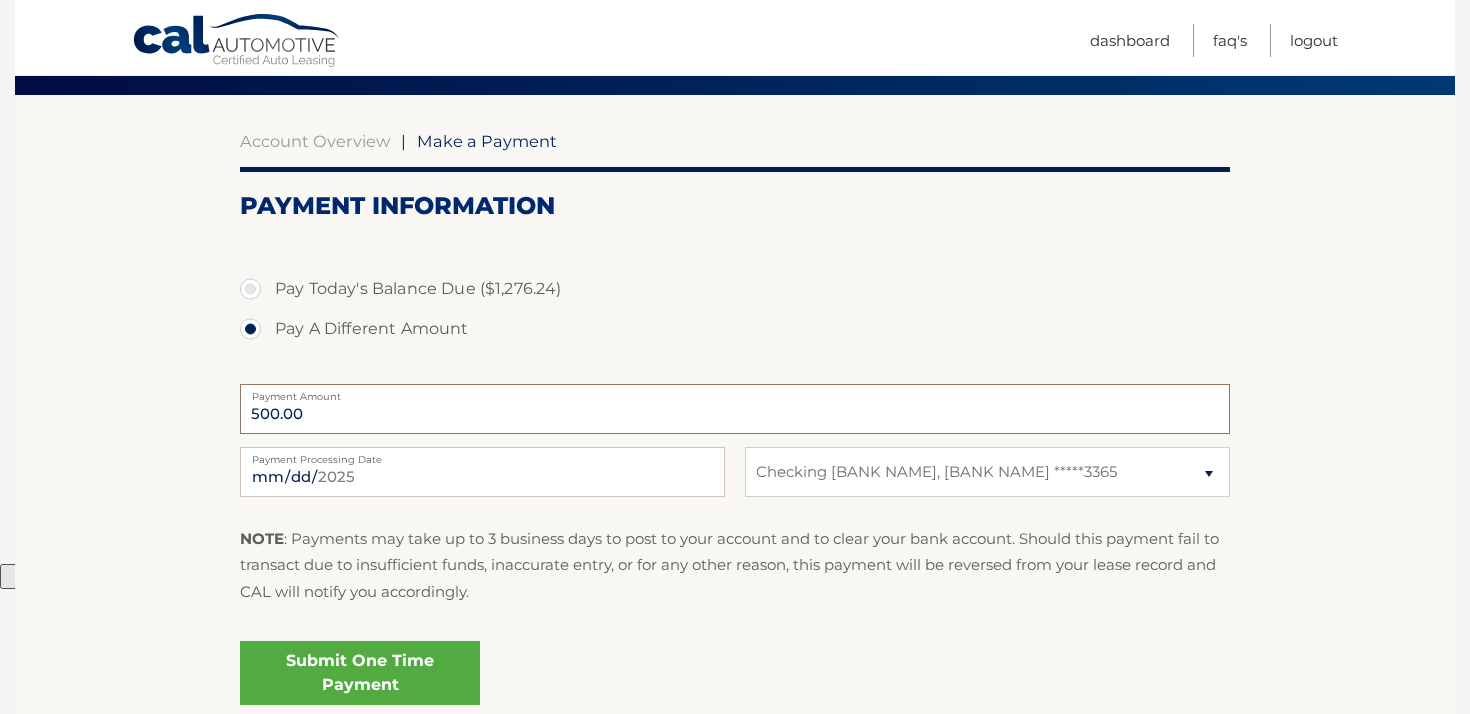 type on "500.00" 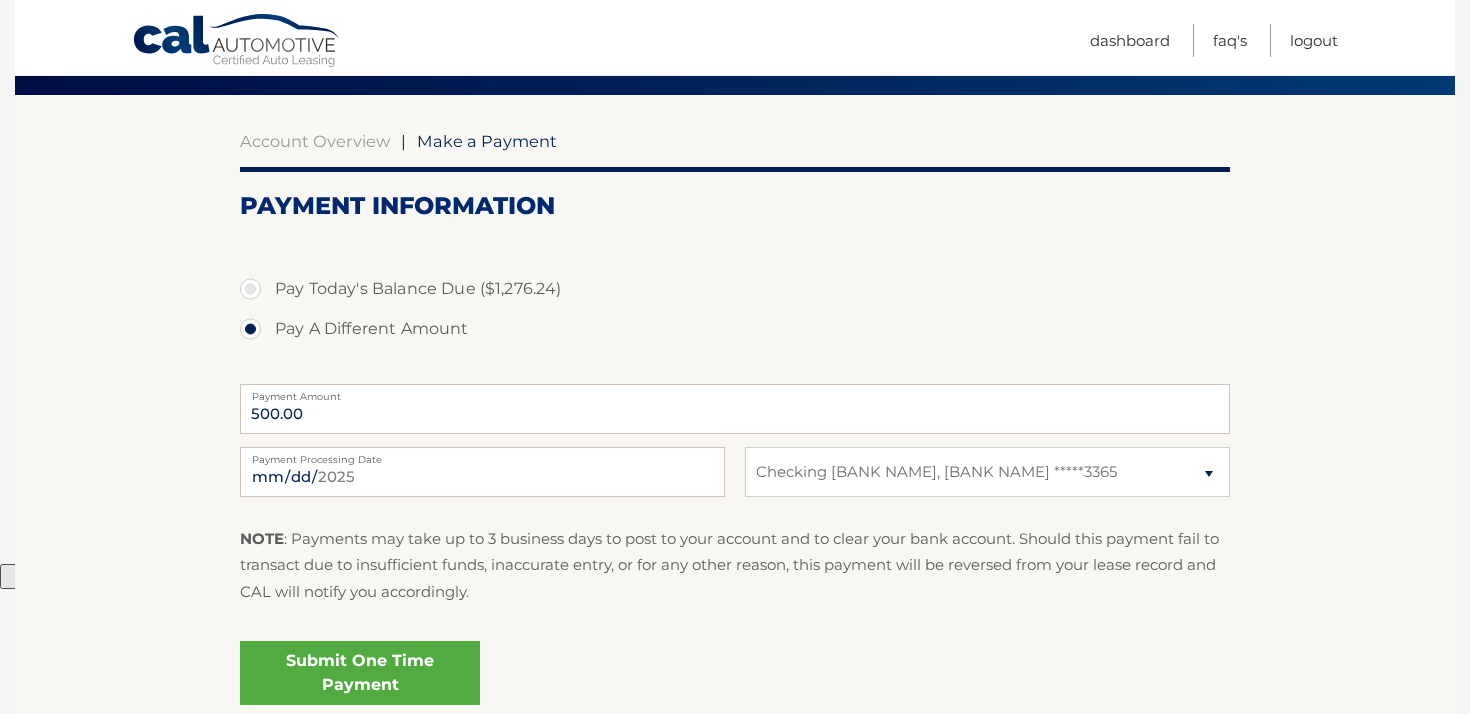 click on "Account Overview
|
Make a Payment
Payment Information
Pay Today's Balance Due ($1,276.24)
Pay A Different Amount
500.00 ×" at bounding box center (735, 414) 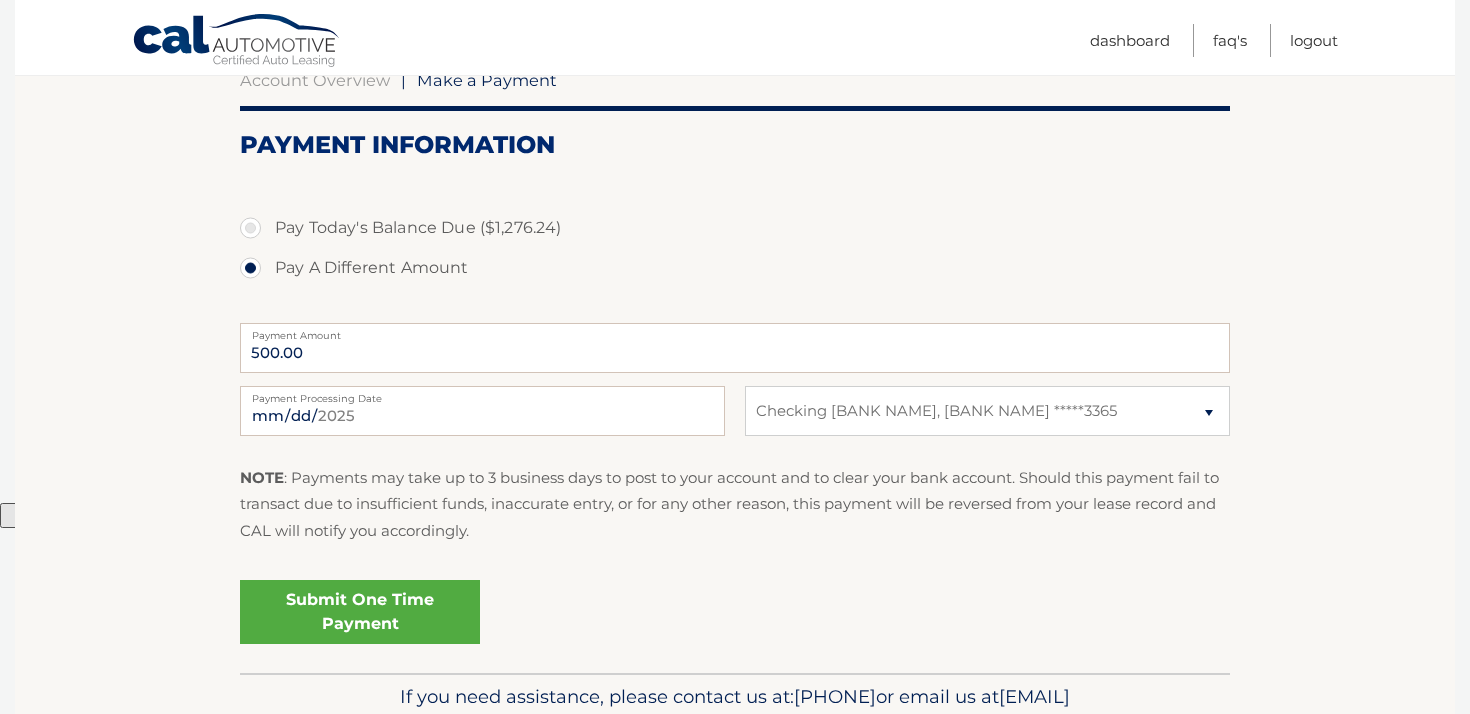 scroll, scrollTop: 210, scrollLeft: 0, axis: vertical 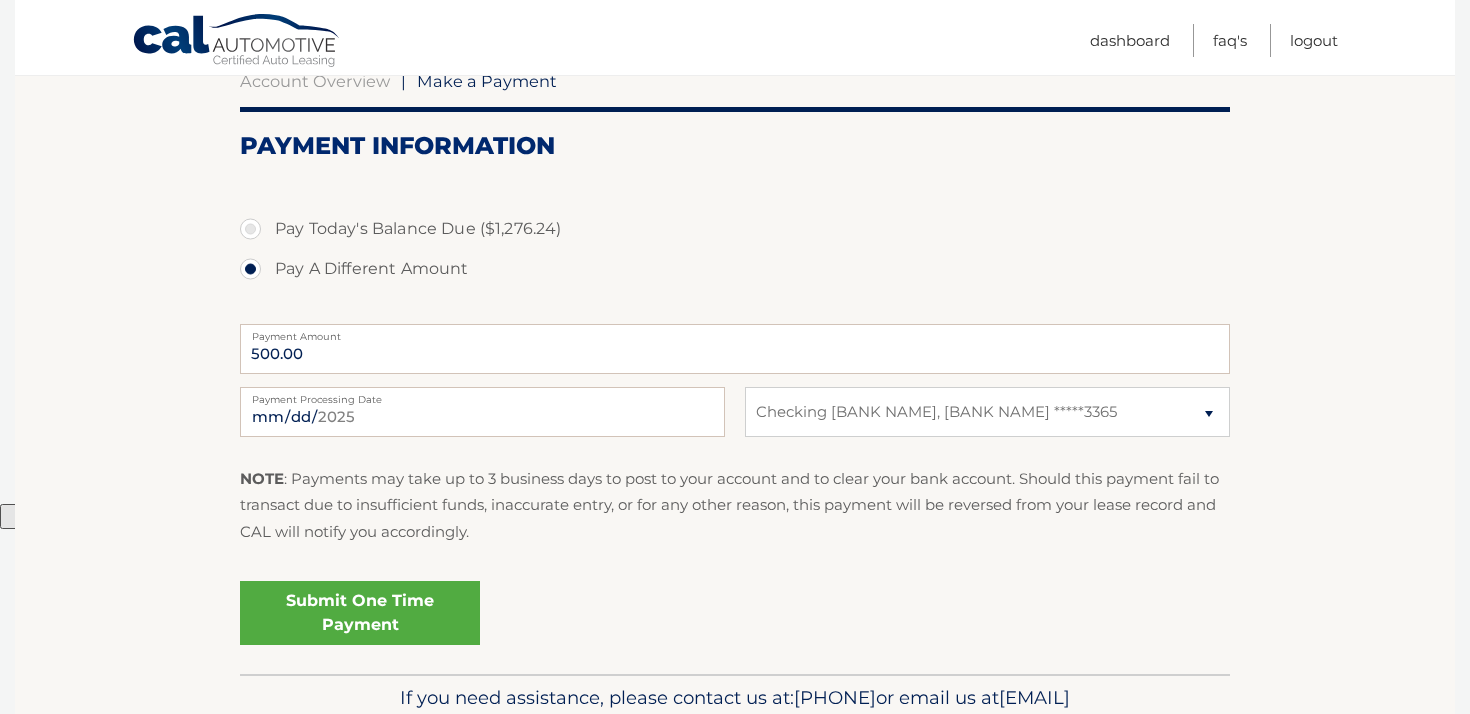 click on "Submit One Time Payment" at bounding box center (360, 613) 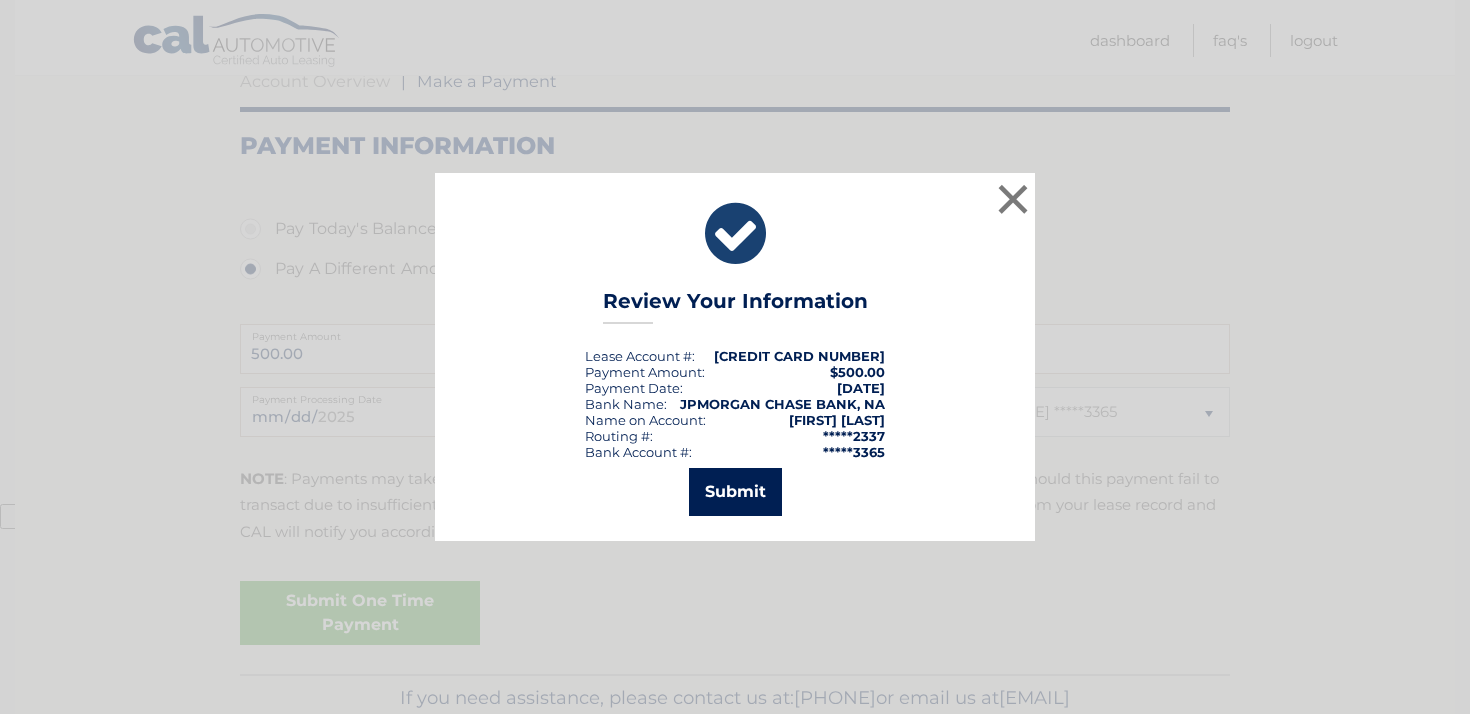 click on "Submit" at bounding box center [735, 492] 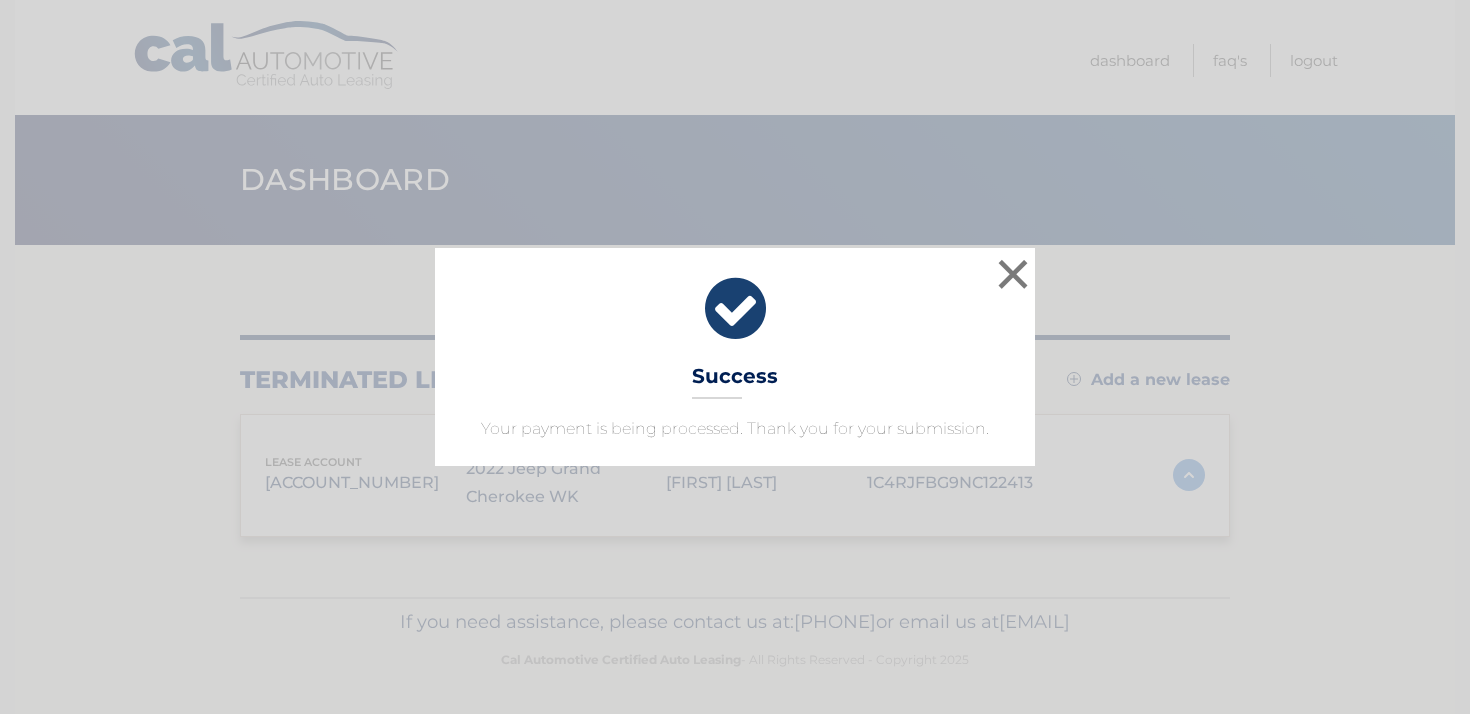 scroll, scrollTop: 0, scrollLeft: 0, axis: both 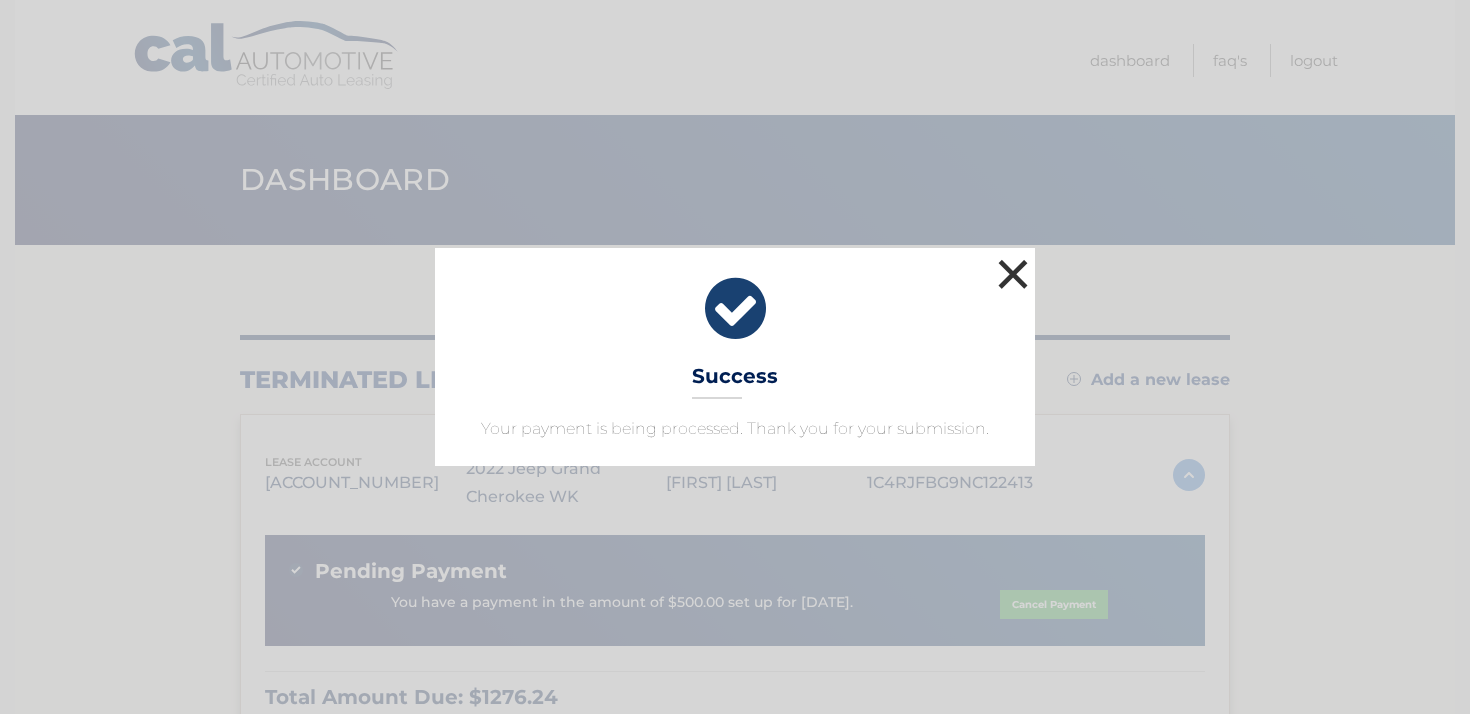 click on "×" at bounding box center (1013, 274) 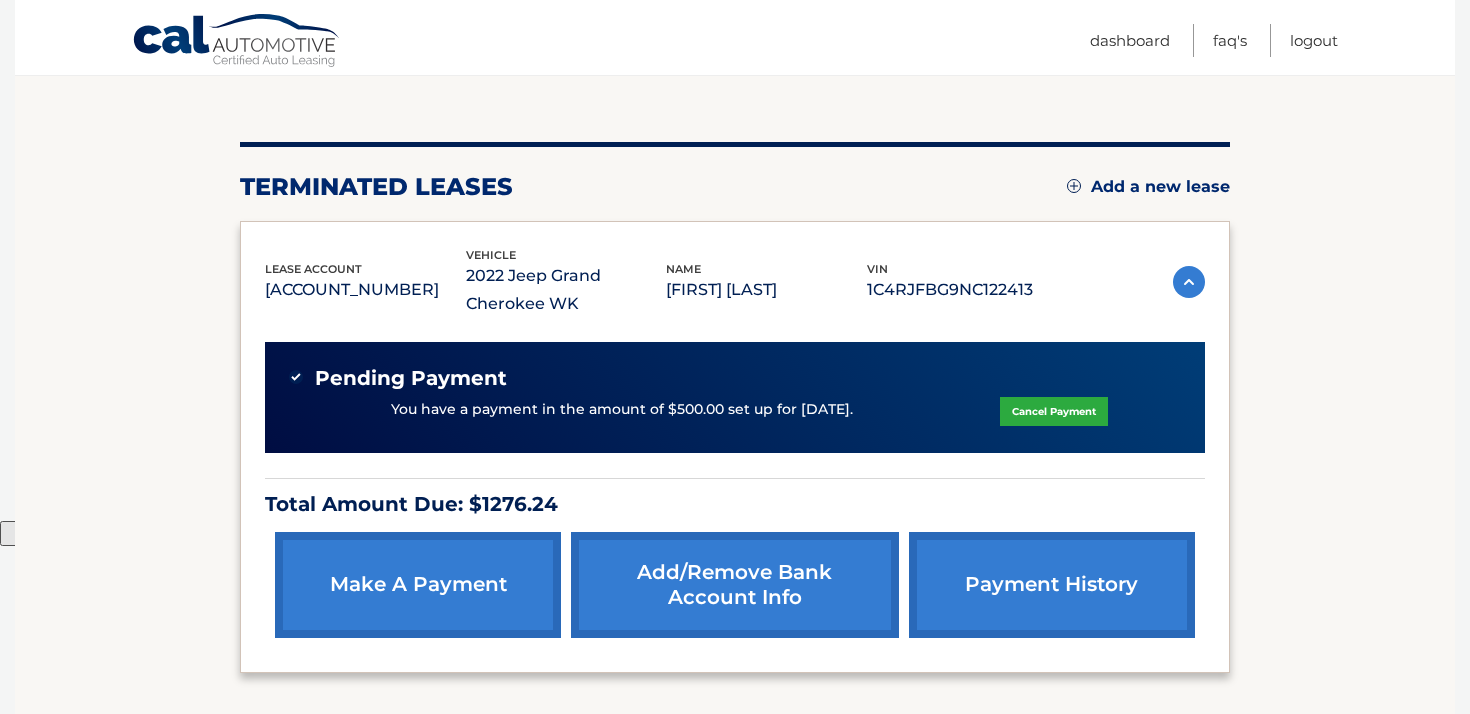 scroll, scrollTop: 196, scrollLeft: 0, axis: vertical 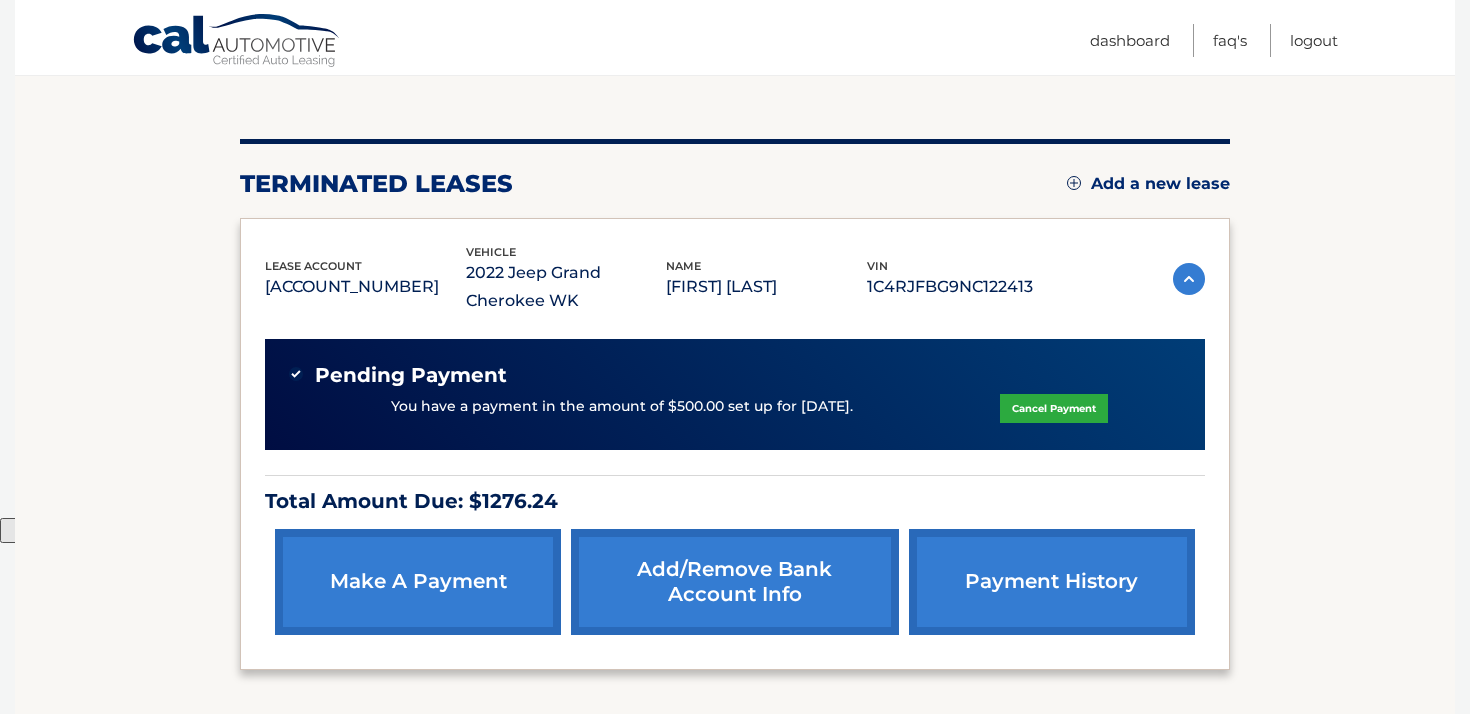 click on "Logout" at bounding box center [1304, 40] 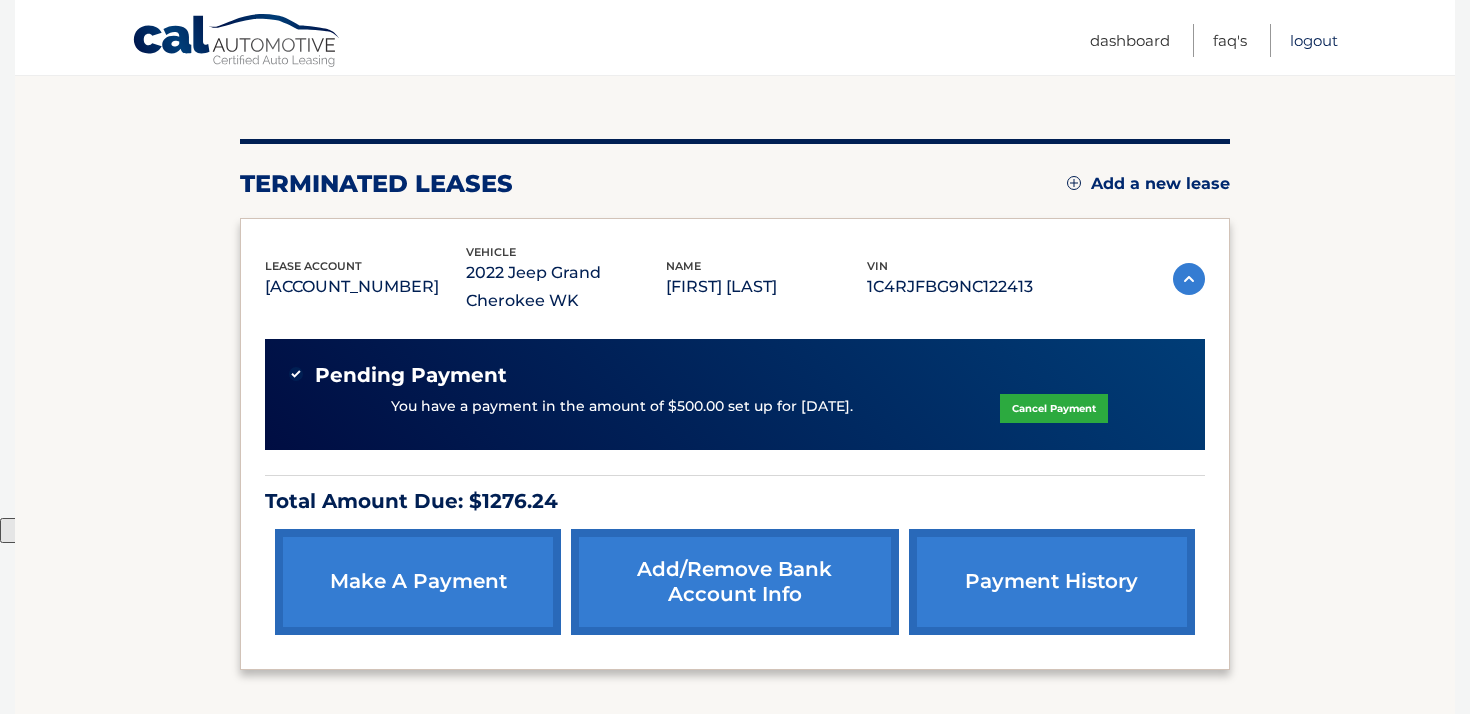 click on "Logout" at bounding box center (1314, 40) 